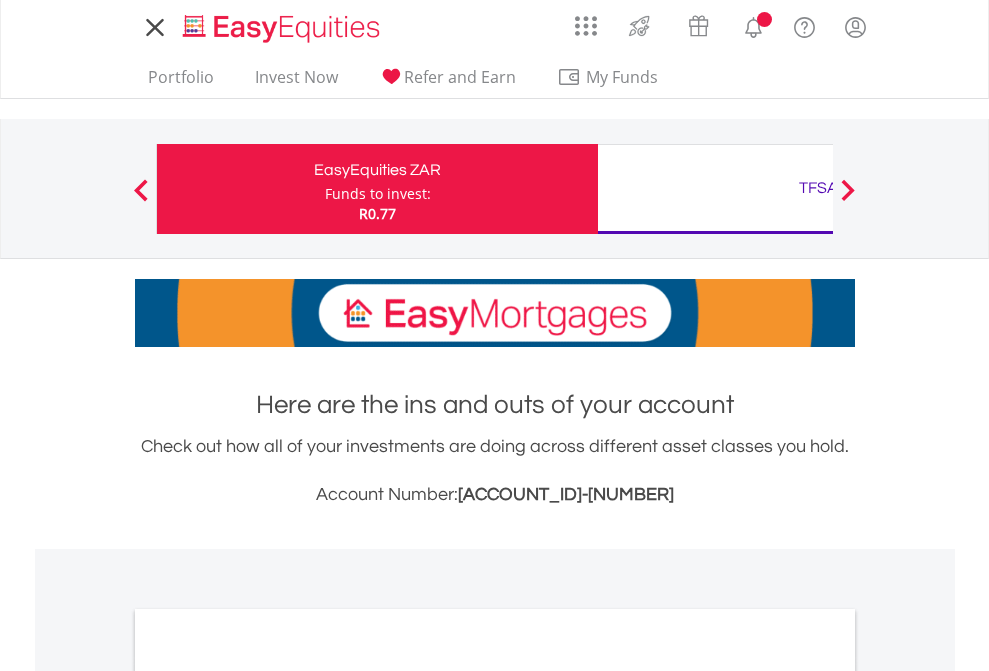 scroll, scrollTop: 0, scrollLeft: 0, axis: both 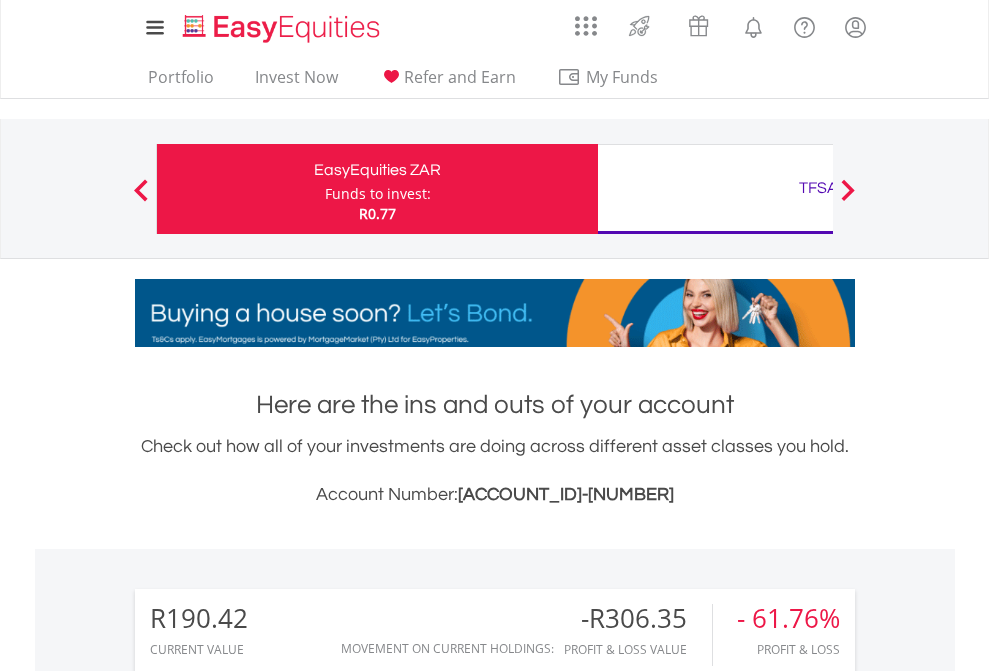 click on "Funds to invest:" at bounding box center [378, 194] 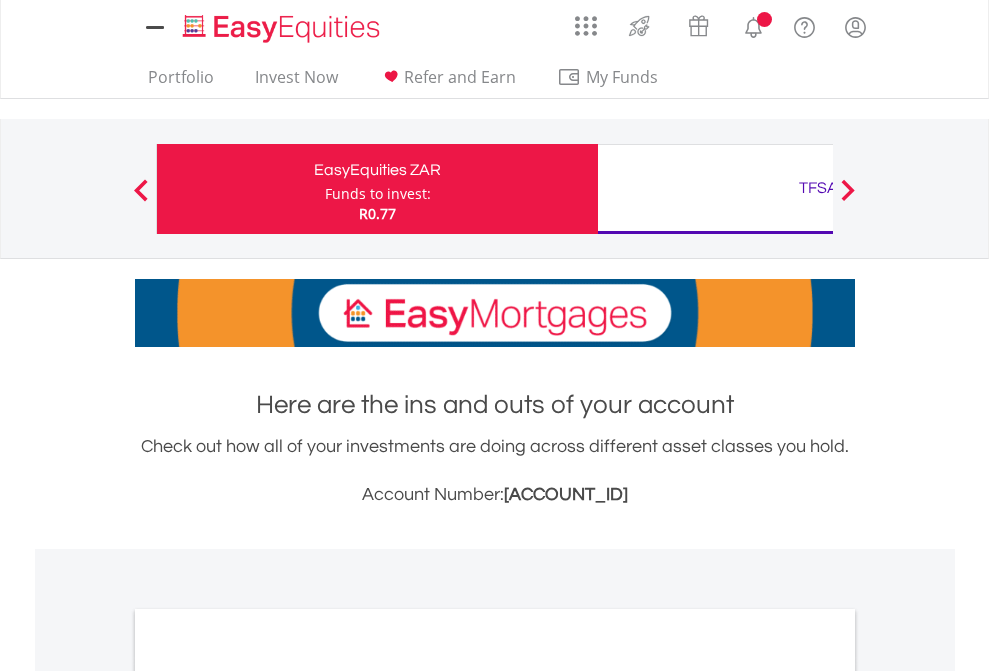 scroll, scrollTop: 0, scrollLeft: 0, axis: both 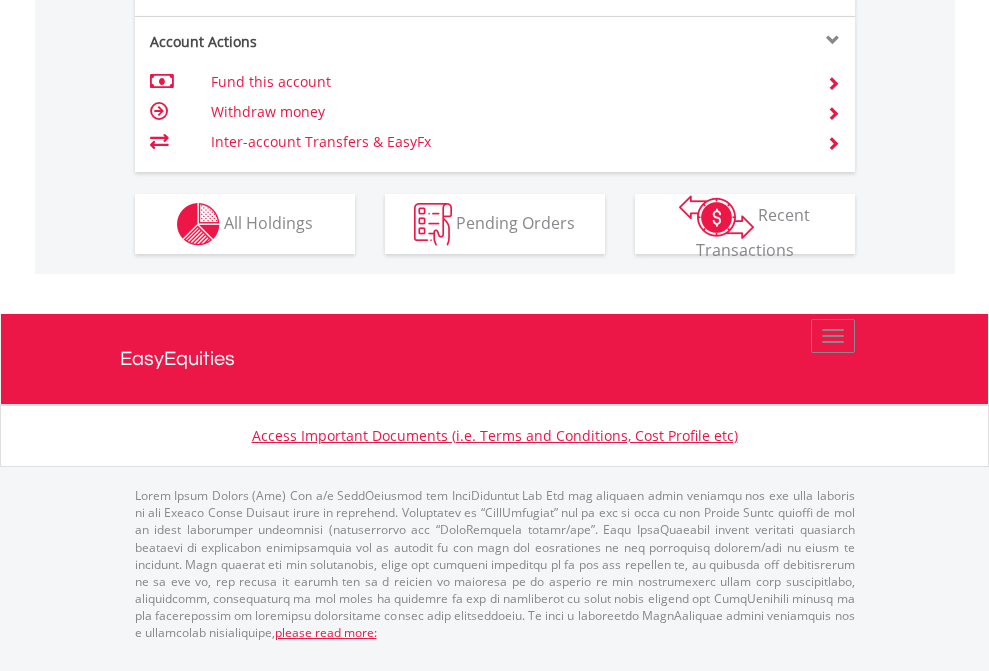 click on "Investment types" at bounding box center [706, -337] 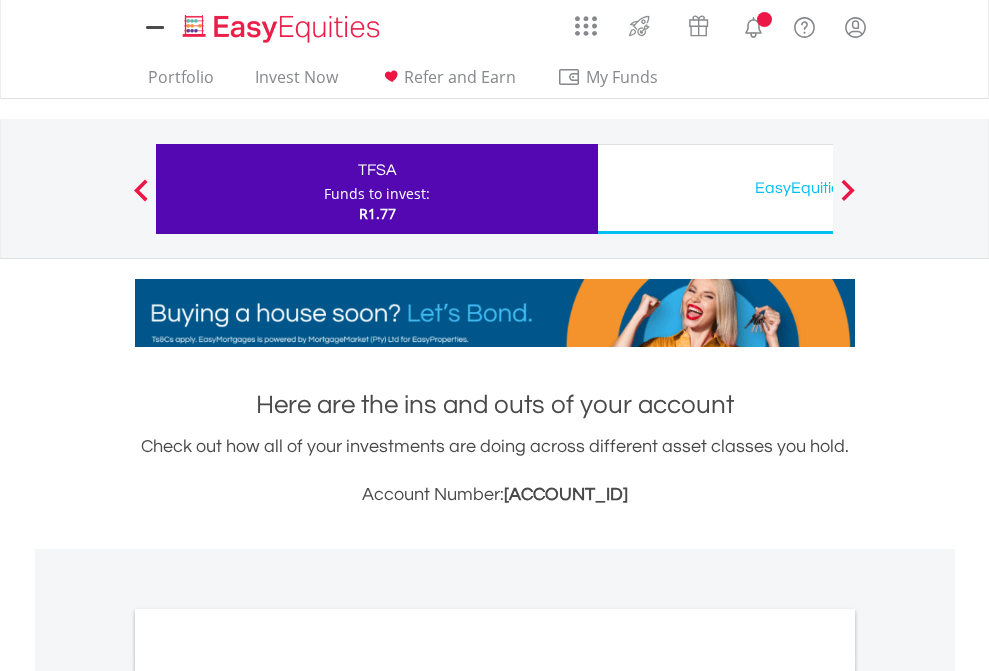 scroll, scrollTop: 0, scrollLeft: 0, axis: both 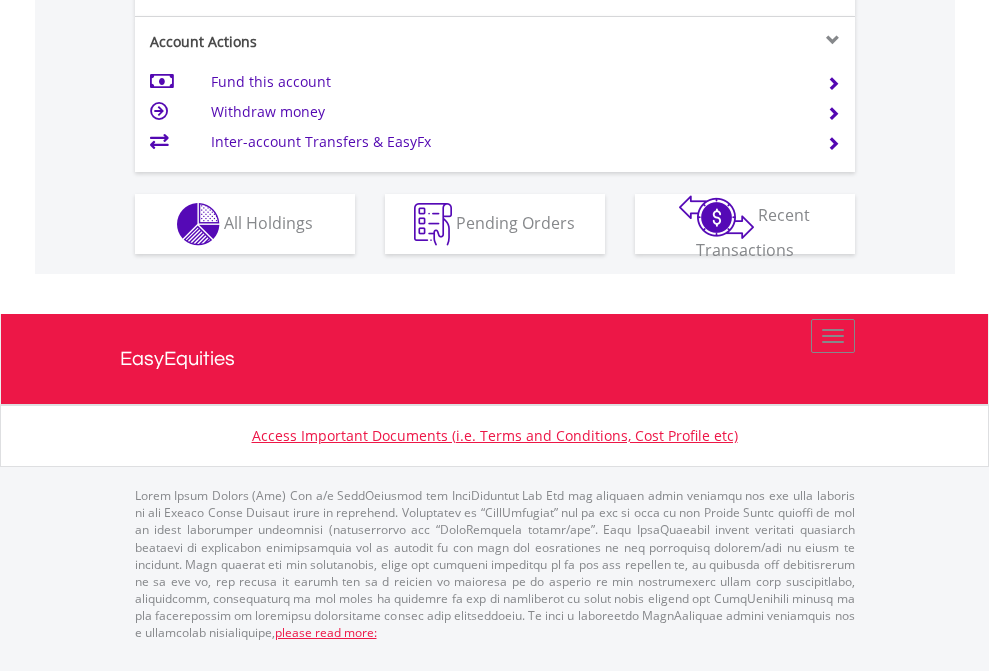 click on "Investment types" at bounding box center (706, -337) 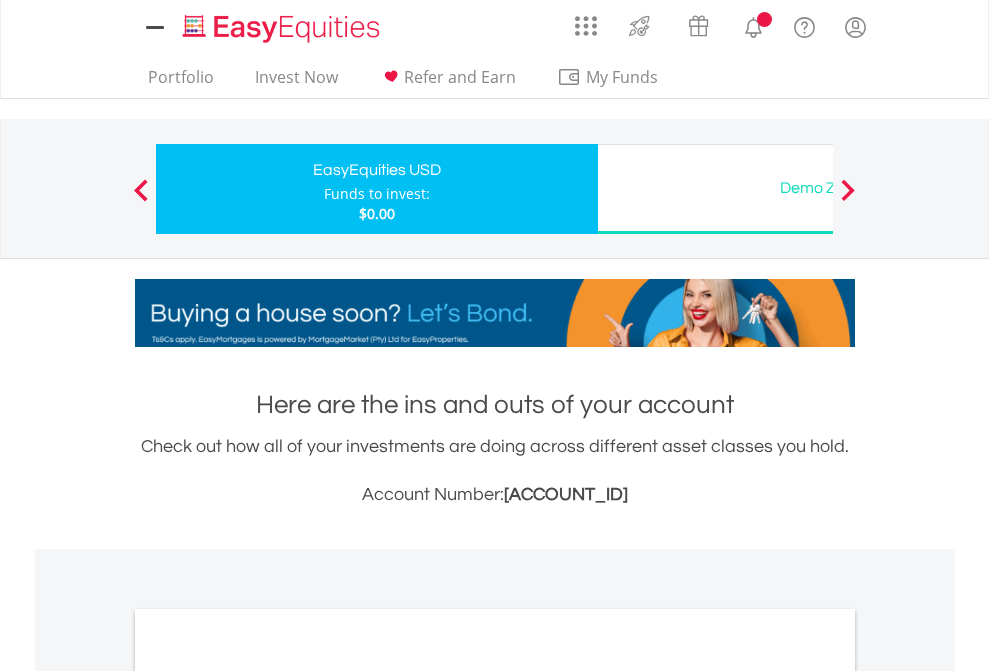 scroll, scrollTop: 0, scrollLeft: 0, axis: both 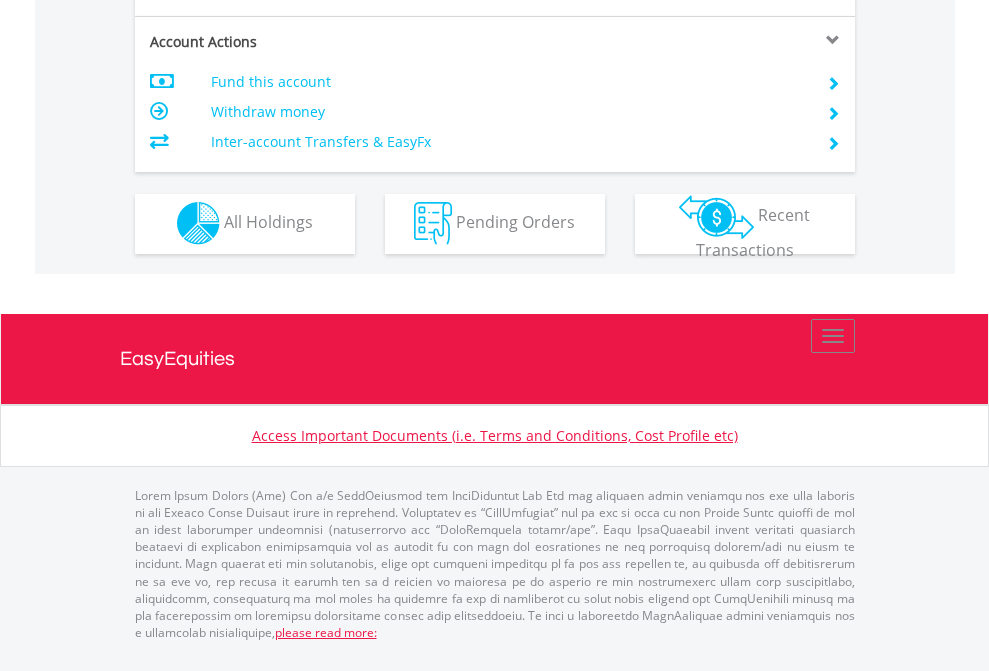 click on "Investment types" at bounding box center [706, -353] 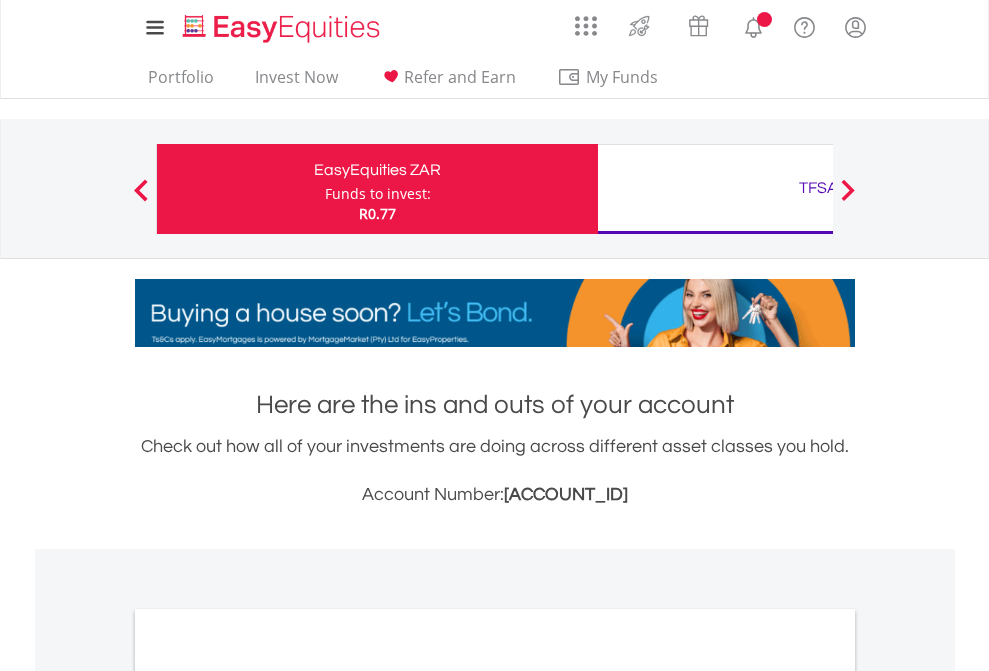 scroll, scrollTop: 0, scrollLeft: 0, axis: both 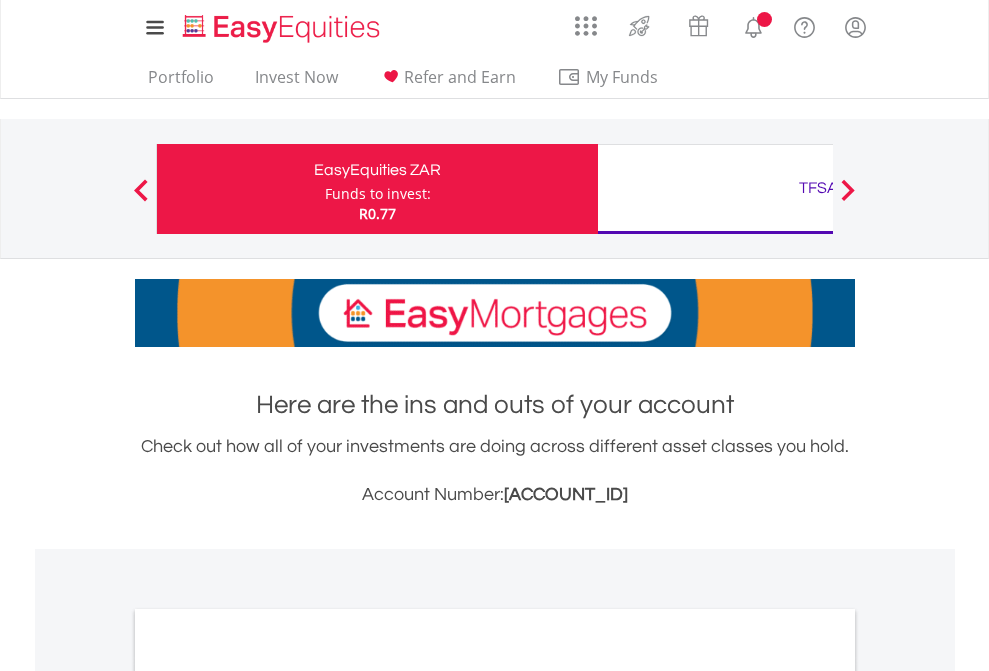click on "All Holdings" at bounding box center (268, 1096) 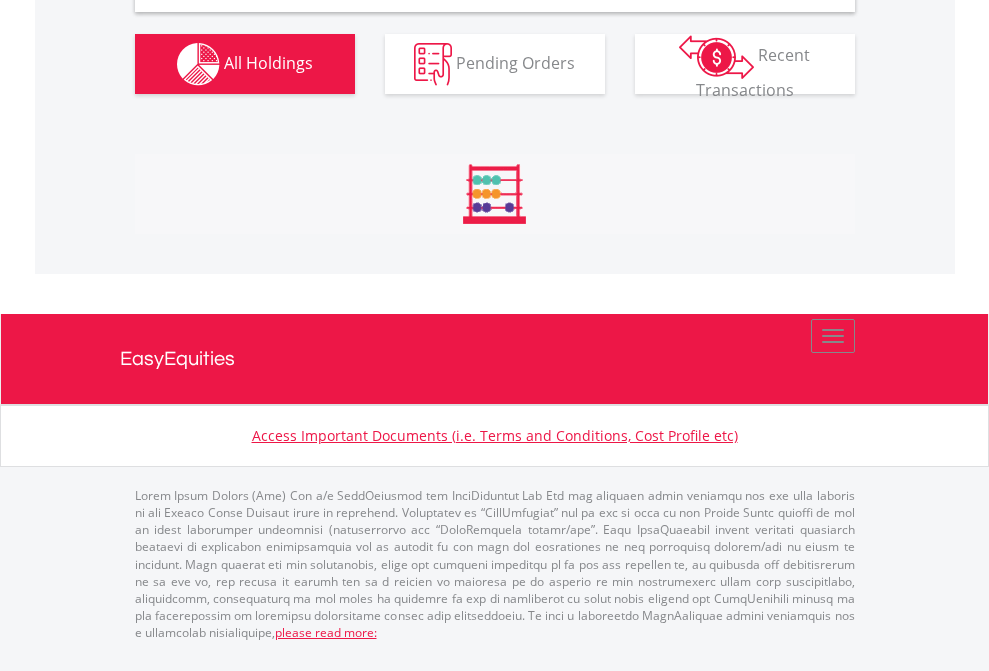 scroll, scrollTop: 1933, scrollLeft: 0, axis: vertical 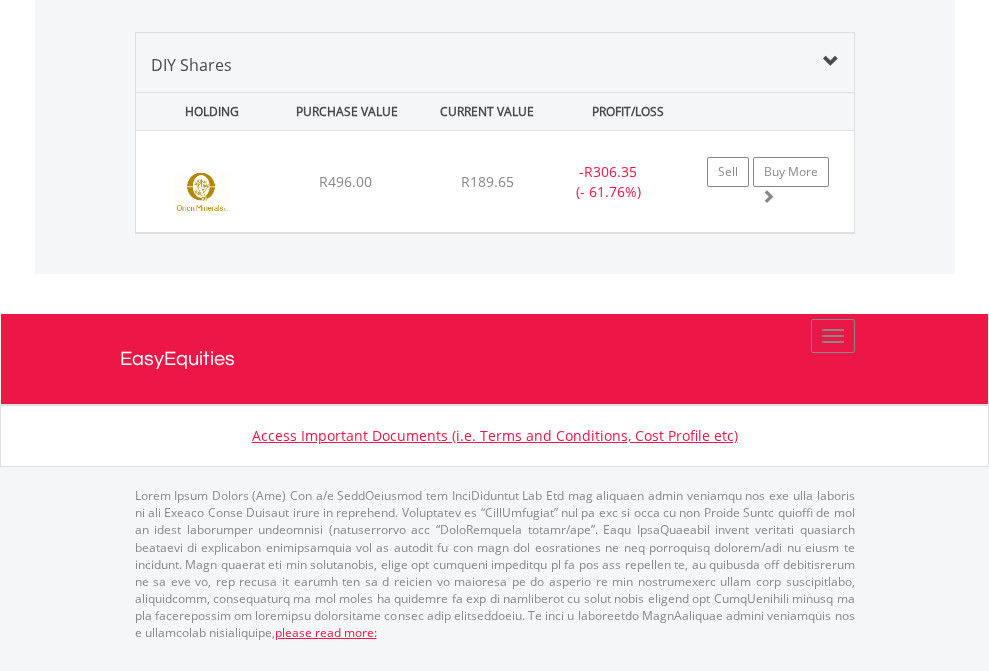 click on "TFSA" at bounding box center (818, -968) 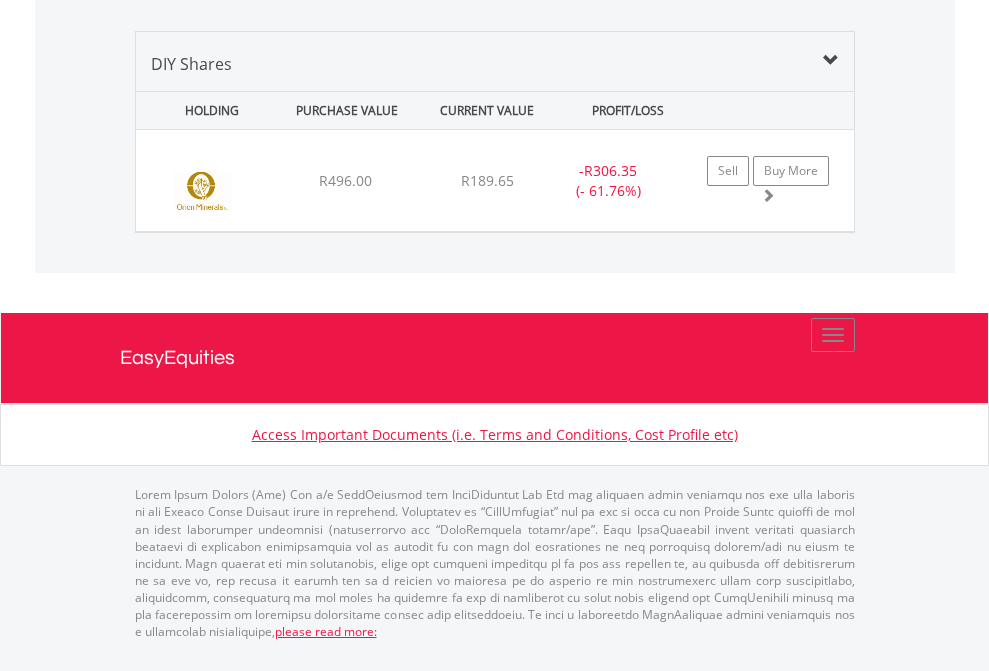 scroll, scrollTop: 144, scrollLeft: 0, axis: vertical 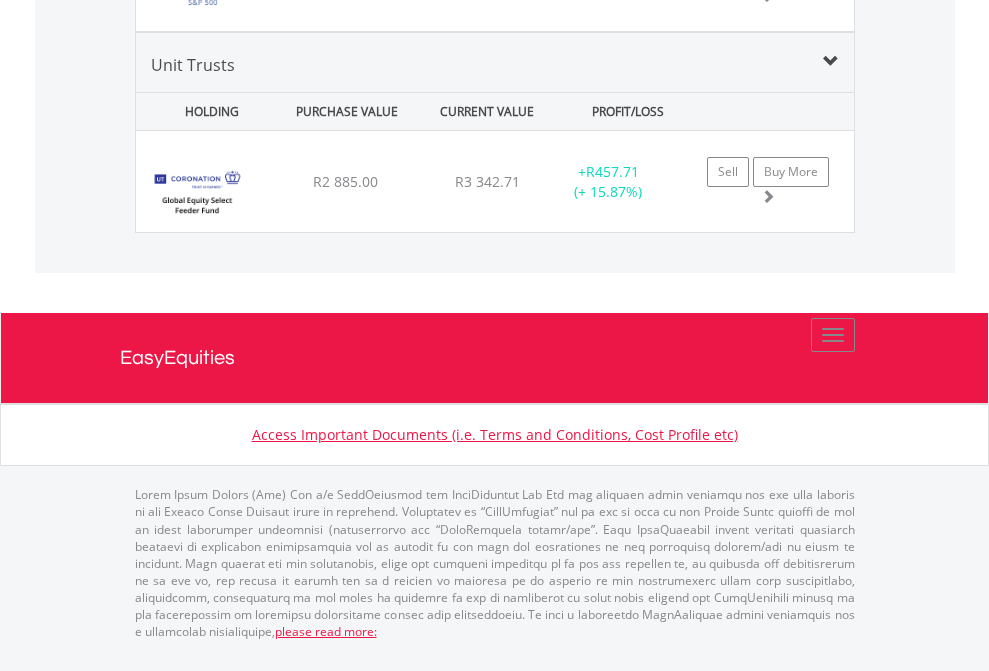 click on "EasyEquities USD" at bounding box center (818, -1478) 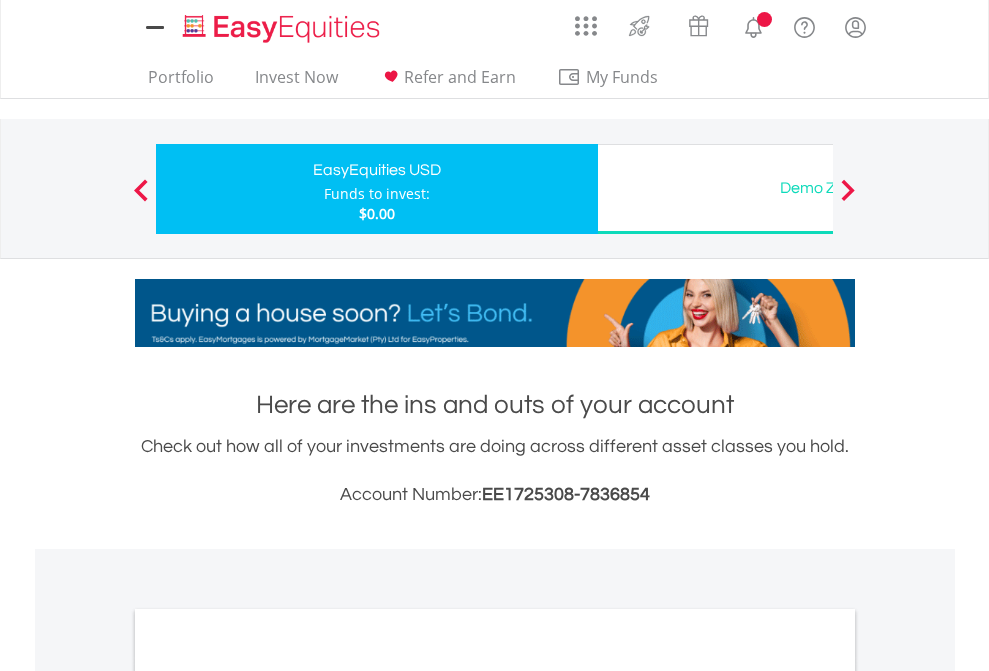 click on "All Holdings" at bounding box center [268, 1096] 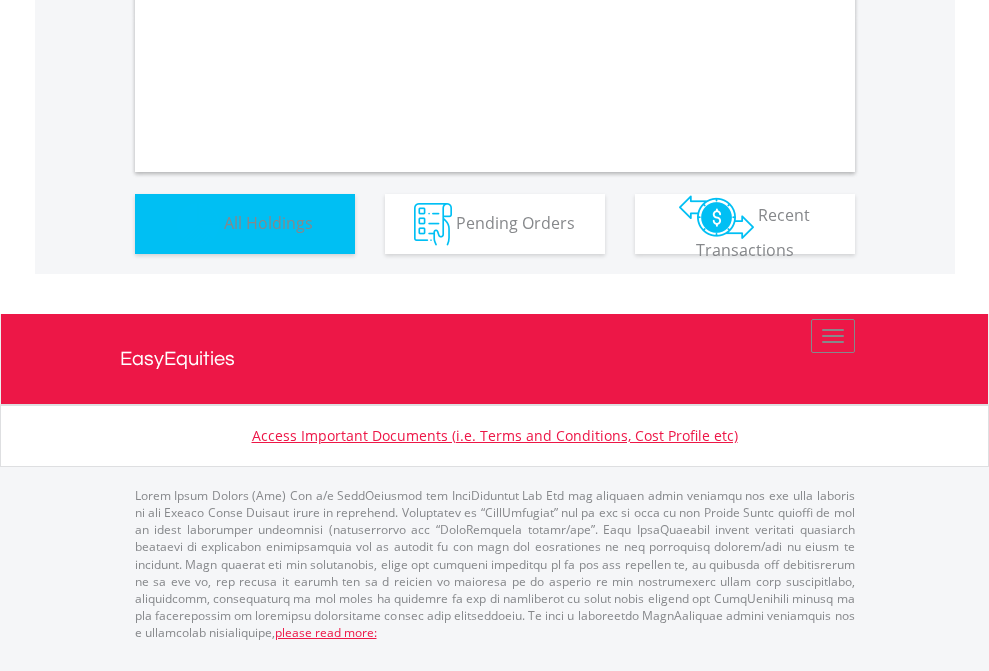scroll, scrollTop: 1202, scrollLeft: 0, axis: vertical 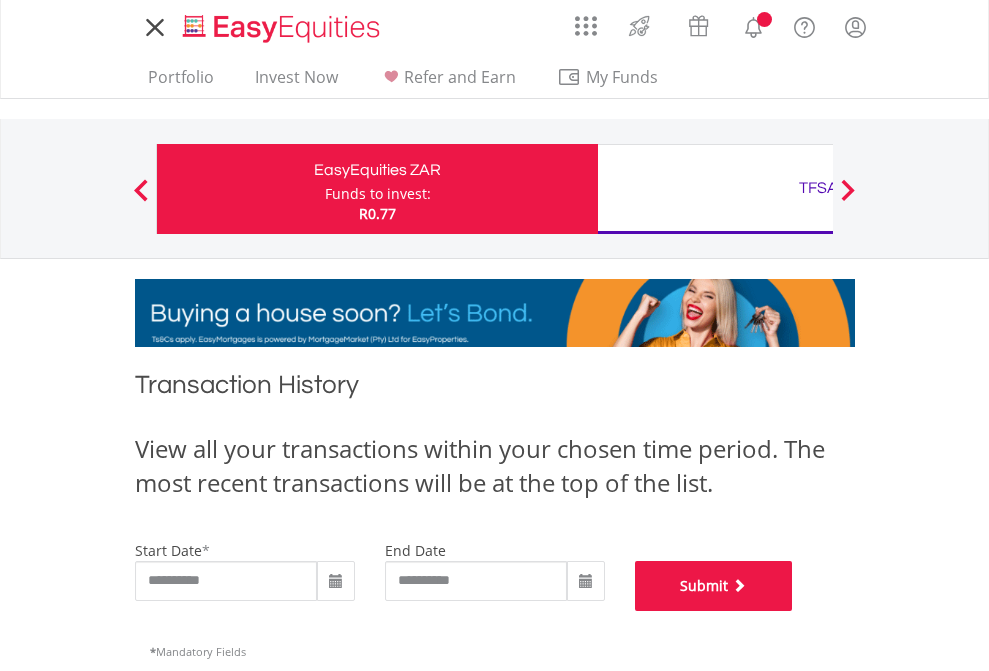 click on "Submit" at bounding box center (714, 586) 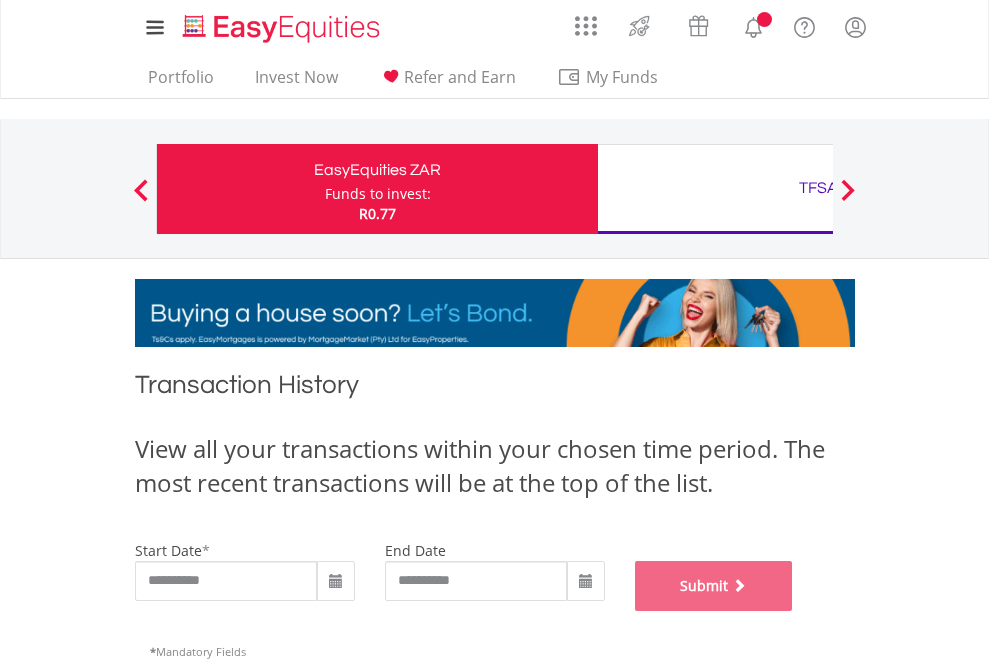 scroll, scrollTop: 811, scrollLeft: 0, axis: vertical 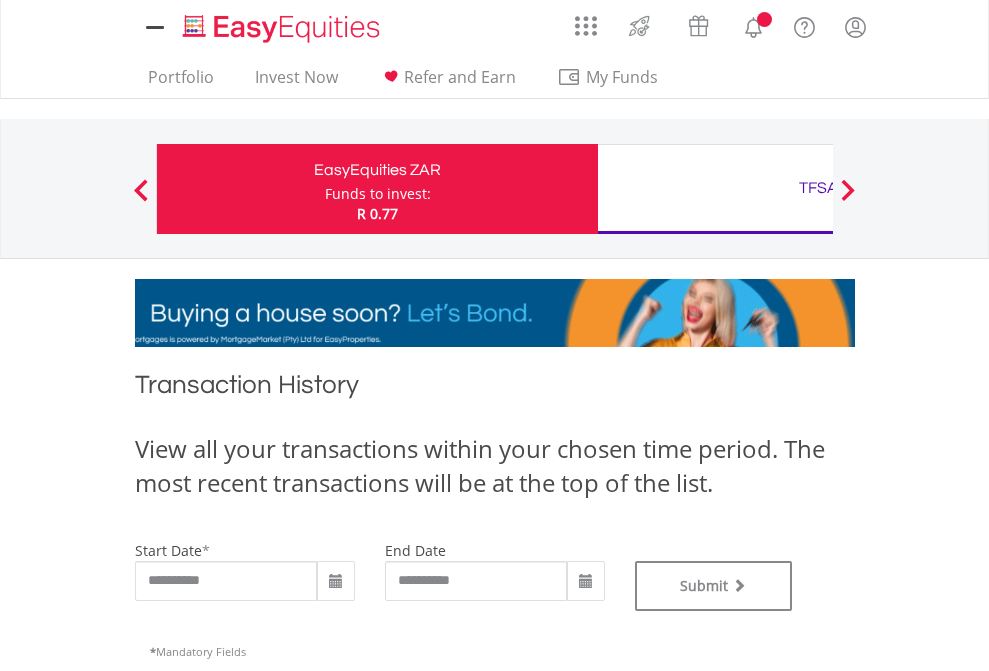 click on "TFSA" at bounding box center (818, 188) 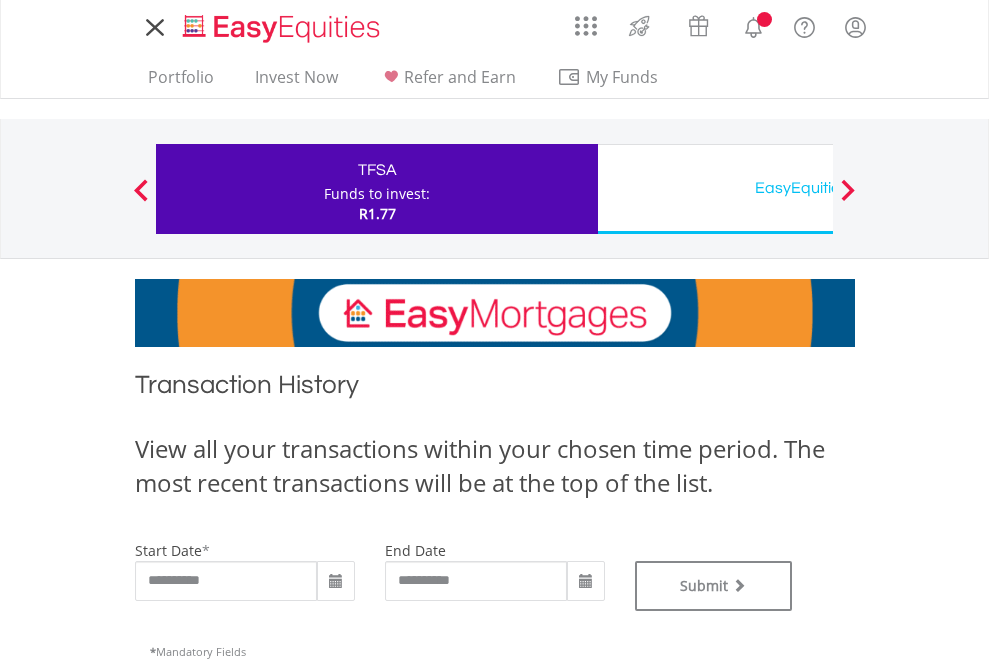 scroll, scrollTop: 0, scrollLeft: 0, axis: both 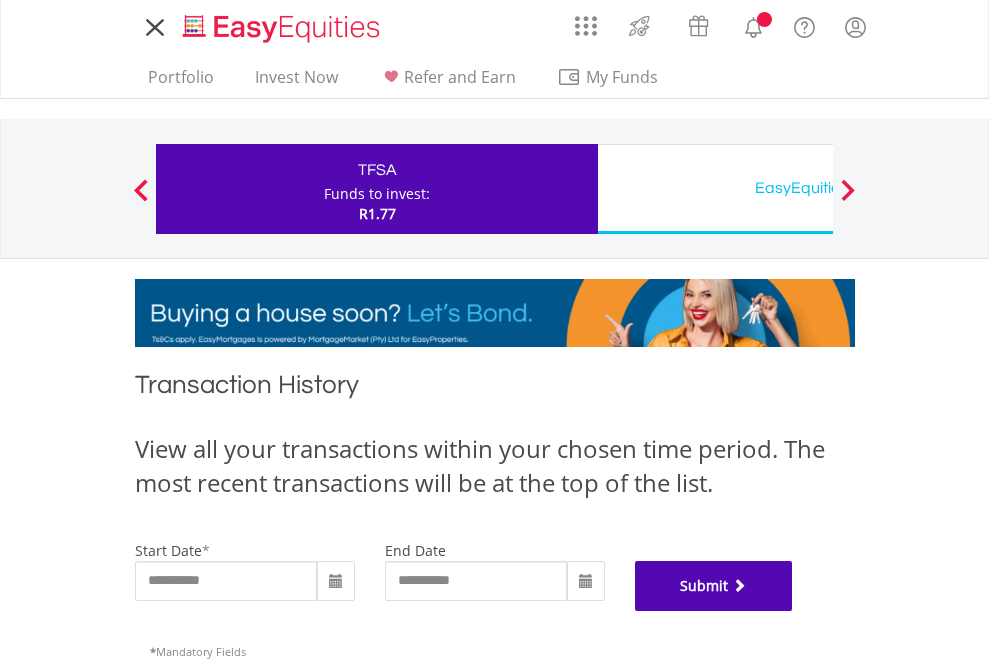 click on "Submit" at bounding box center [714, 586] 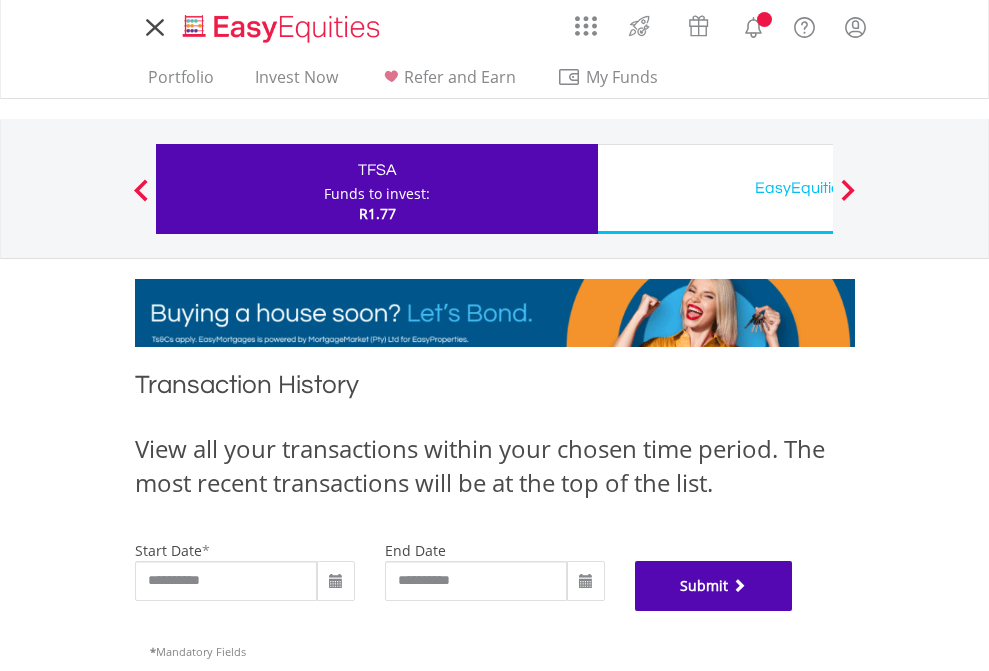 scroll, scrollTop: 811, scrollLeft: 0, axis: vertical 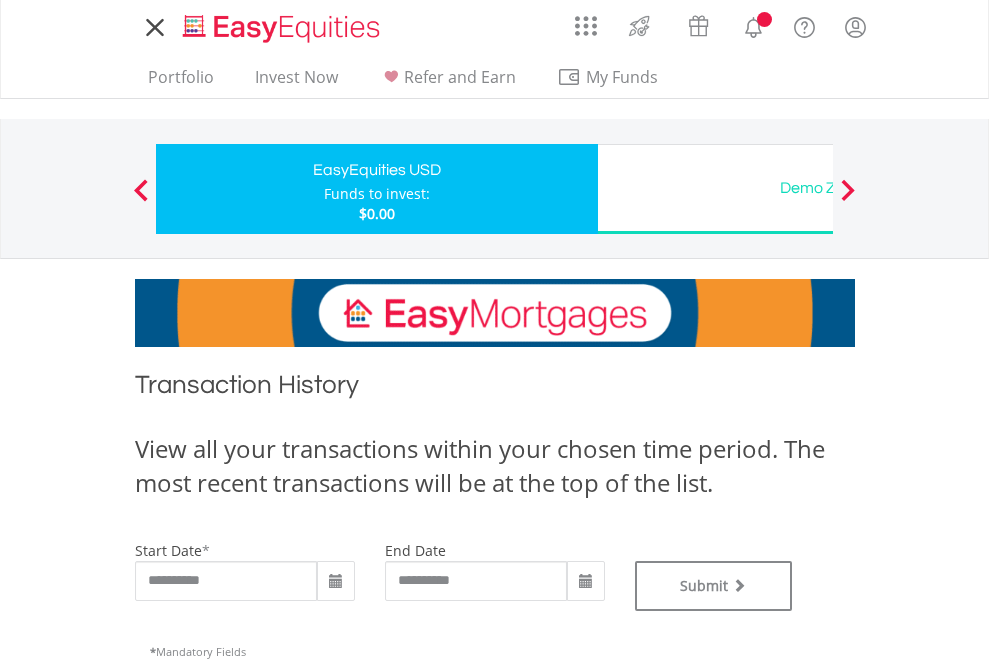 type on "**********" 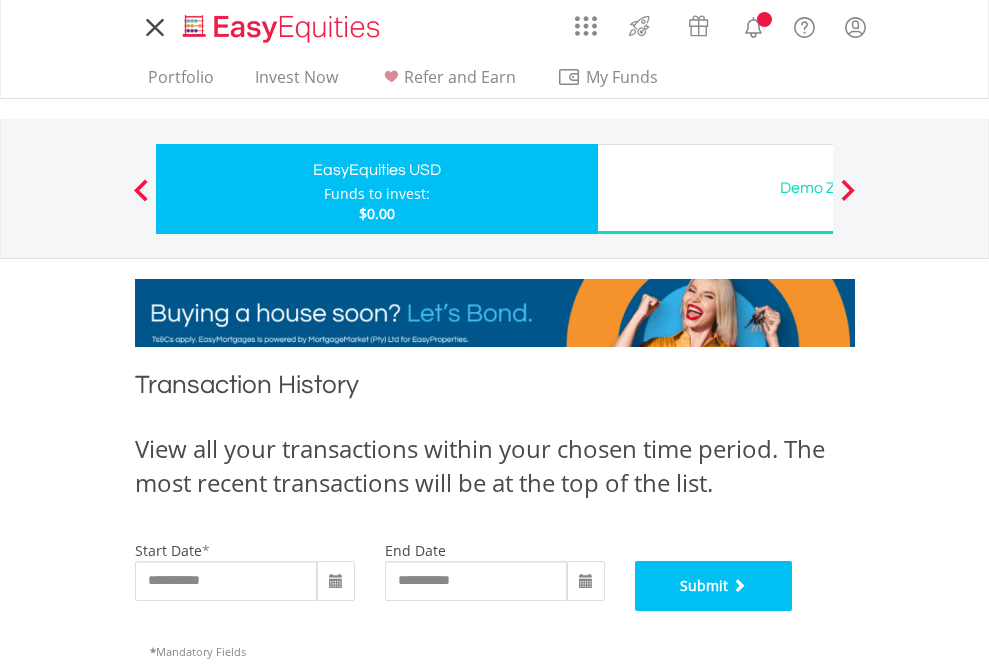 click on "Submit" at bounding box center (714, 586) 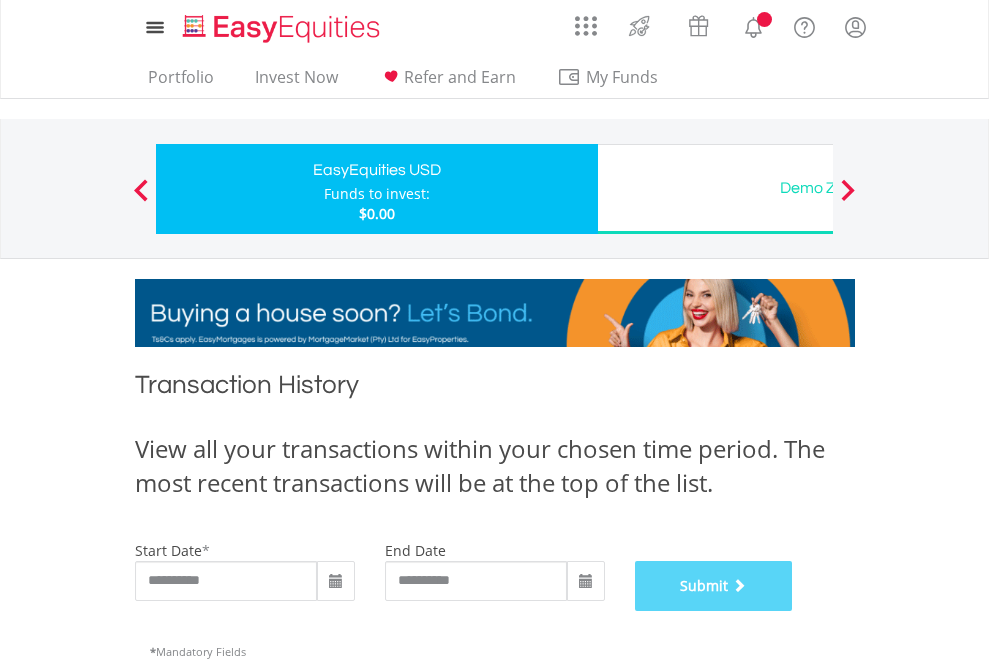scroll, scrollTop: 811, scrollLeft: 0, axis: vertical 